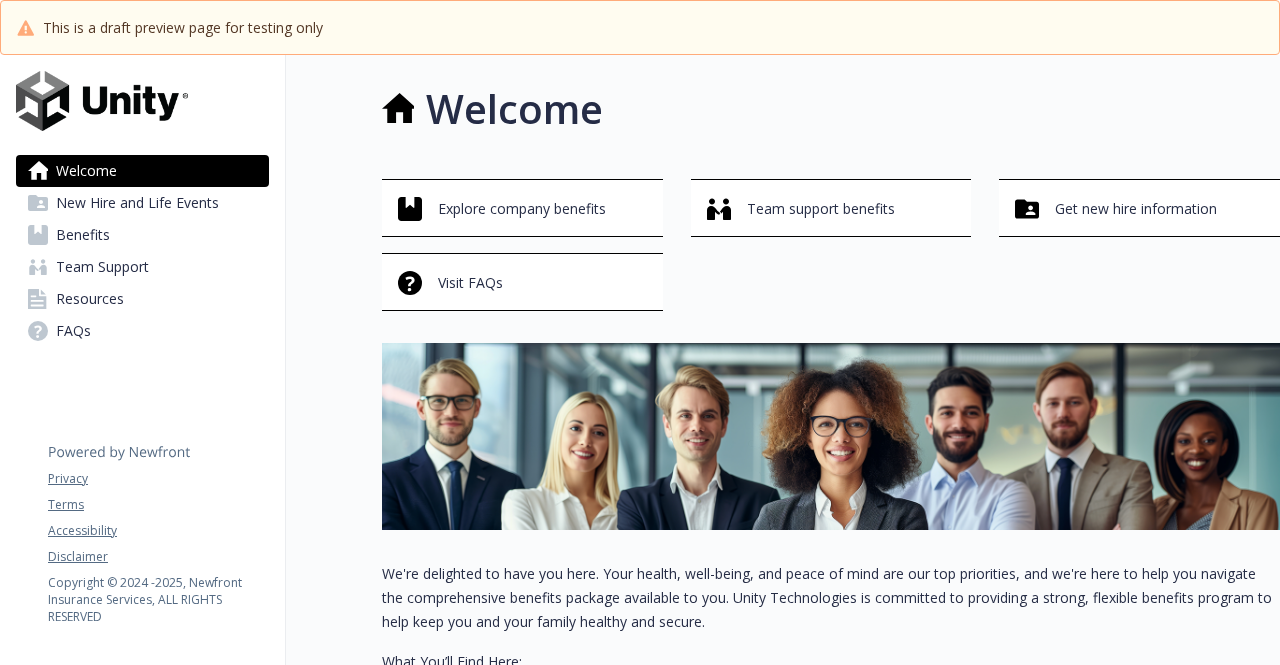 scroll, scrollTop: 0, scrollLeft: 0, axis: both 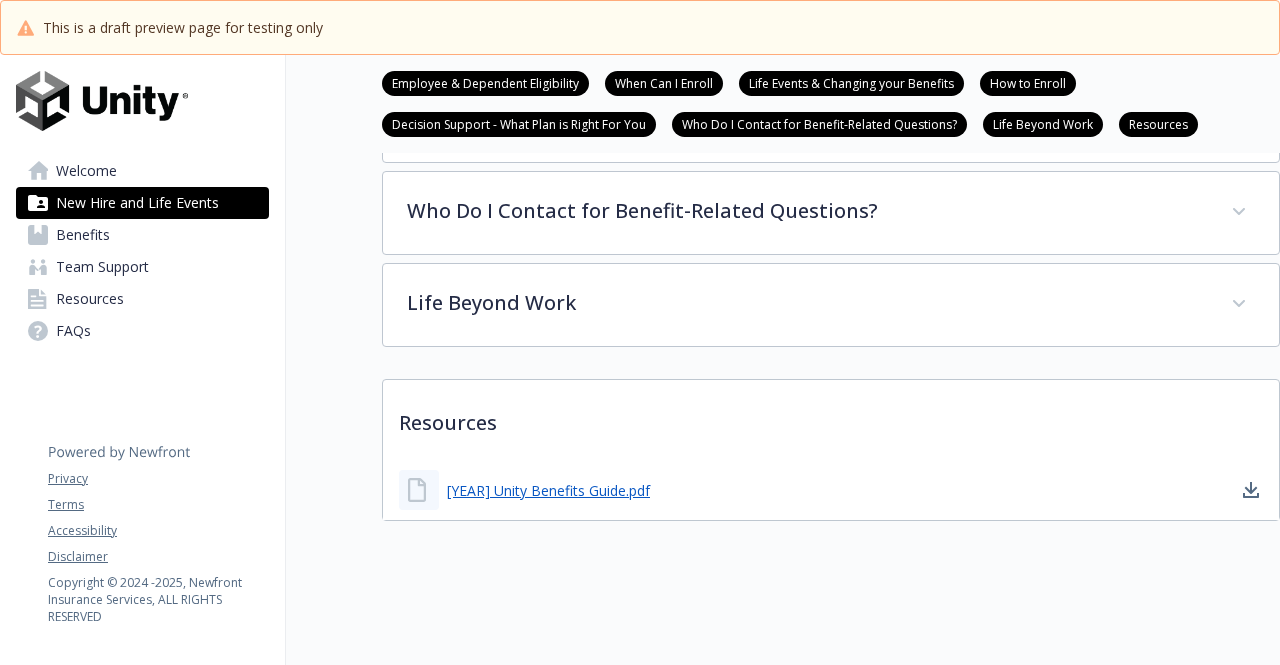 click on "Resources" at bounding box center [142, 299] 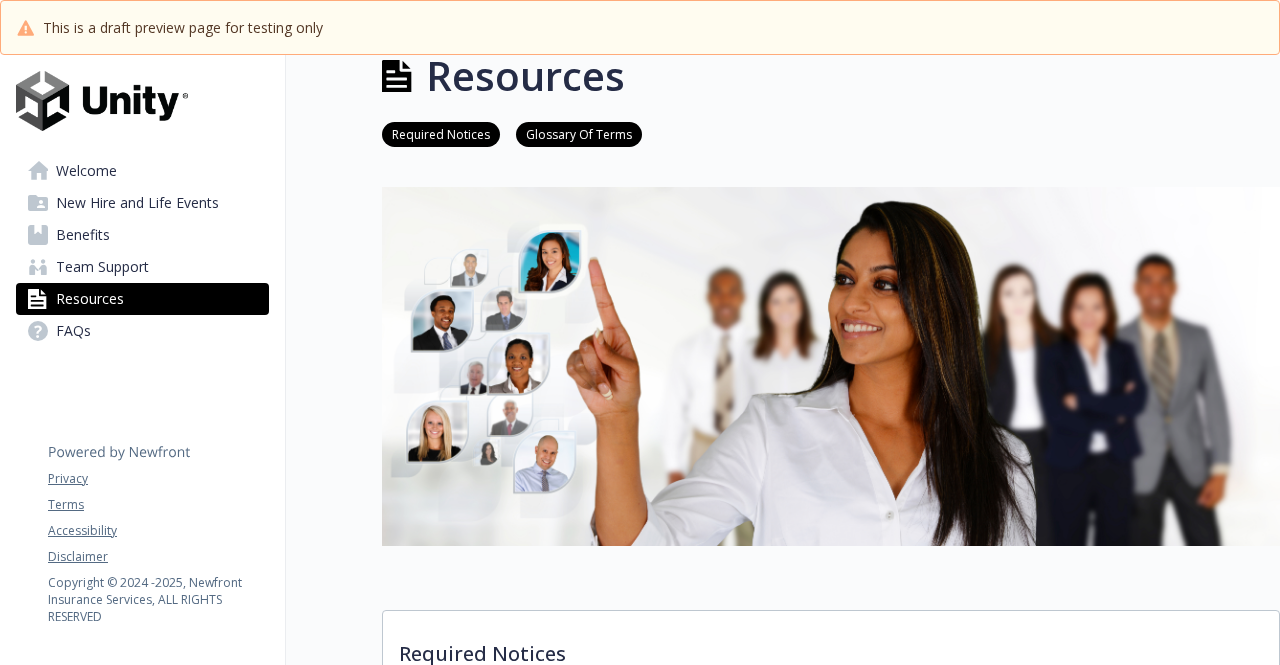 scroll, scrollTop: 0, scrollLeft: 0, axis: both 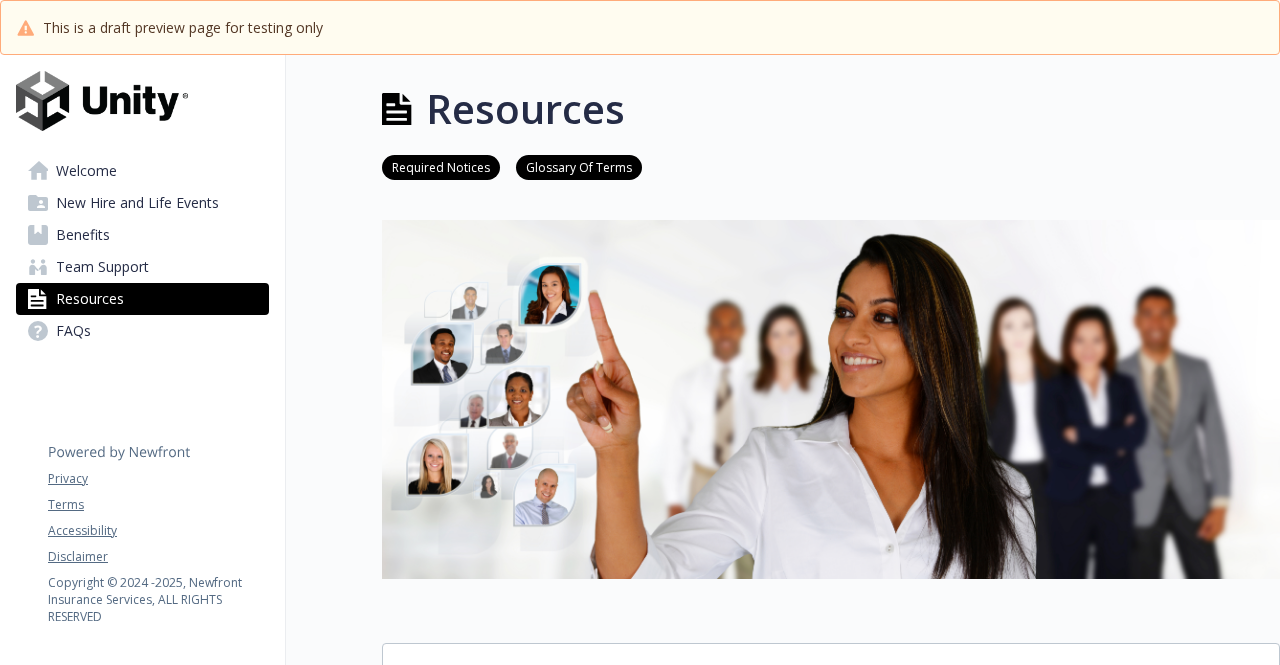 click on "New Hire and Life Events" at bounding box center (137, 203) 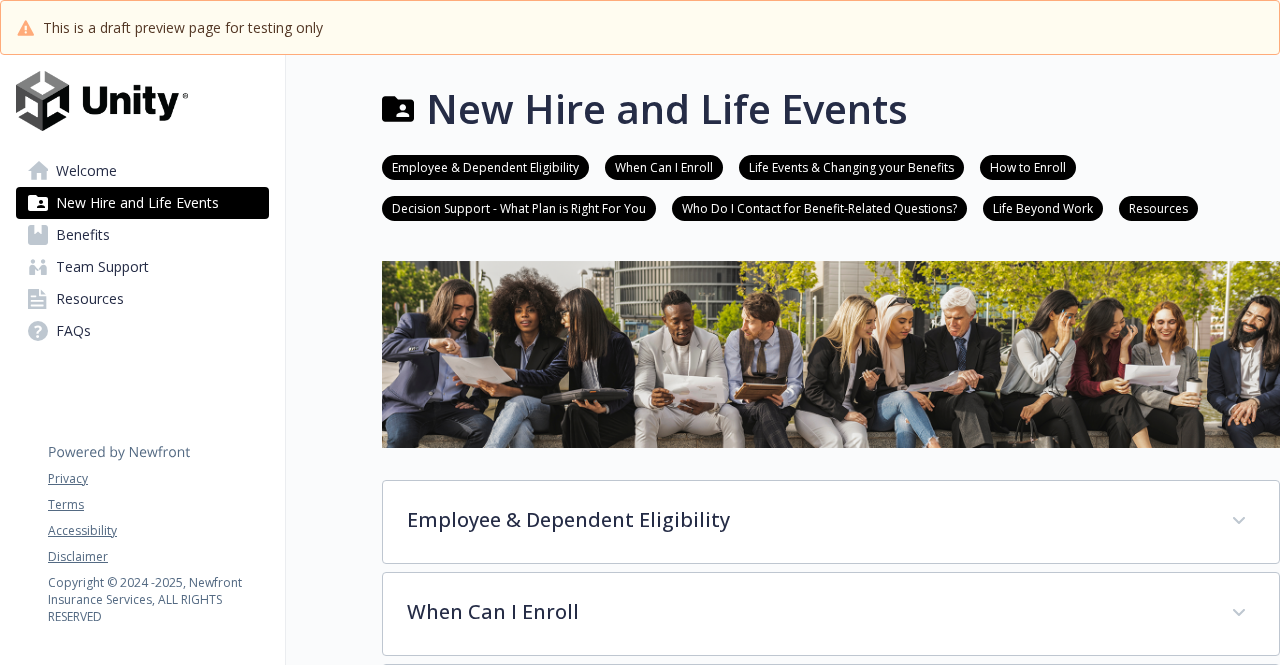 click on "Resources" at bounding box center (1158, 207) 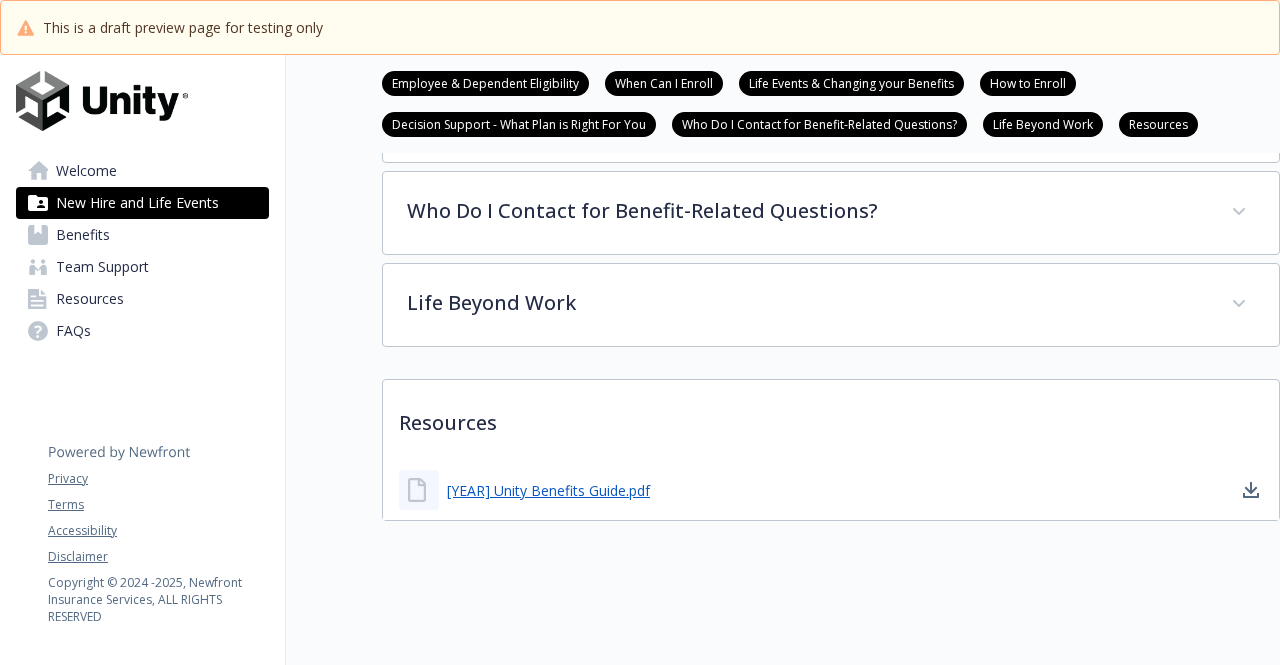 scroll, scrollTop: 784, scrollLeft: 15, axis: both 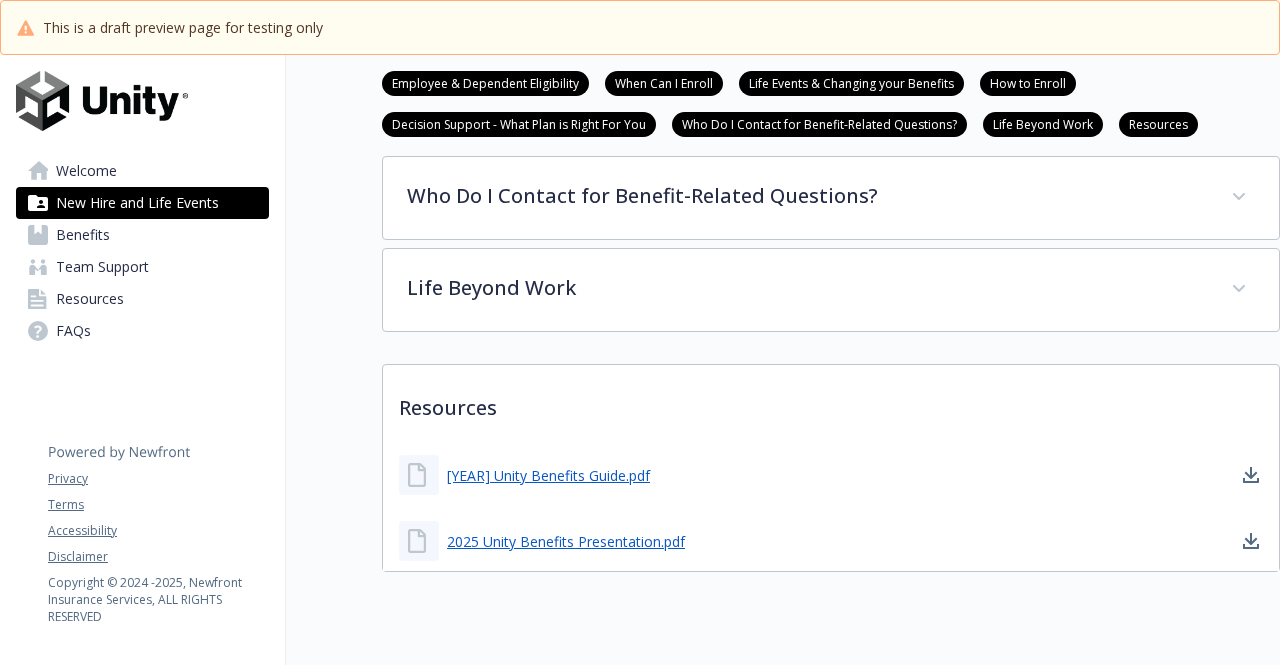 click on "Resources" at bounding box center (142, 299) 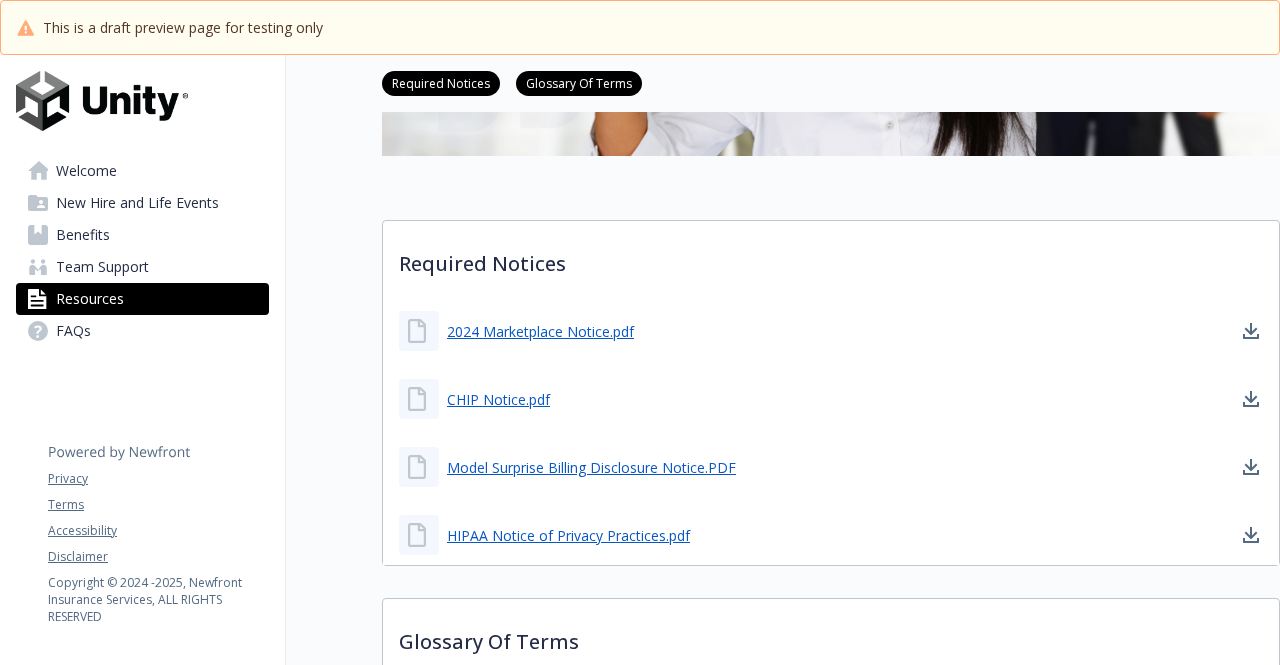 scroll, scrollTop: 424, scrollLeft: 15, axis: both 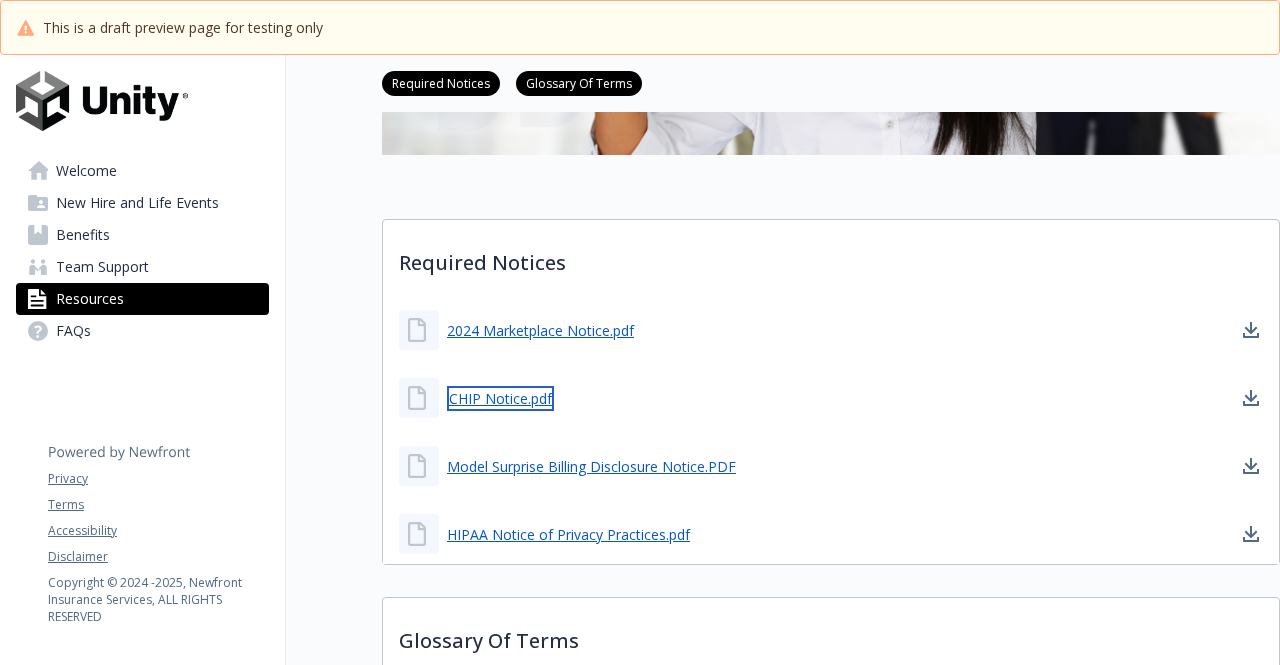 click on "CHIP Notice.pdf" at bounding box center (500, 398) 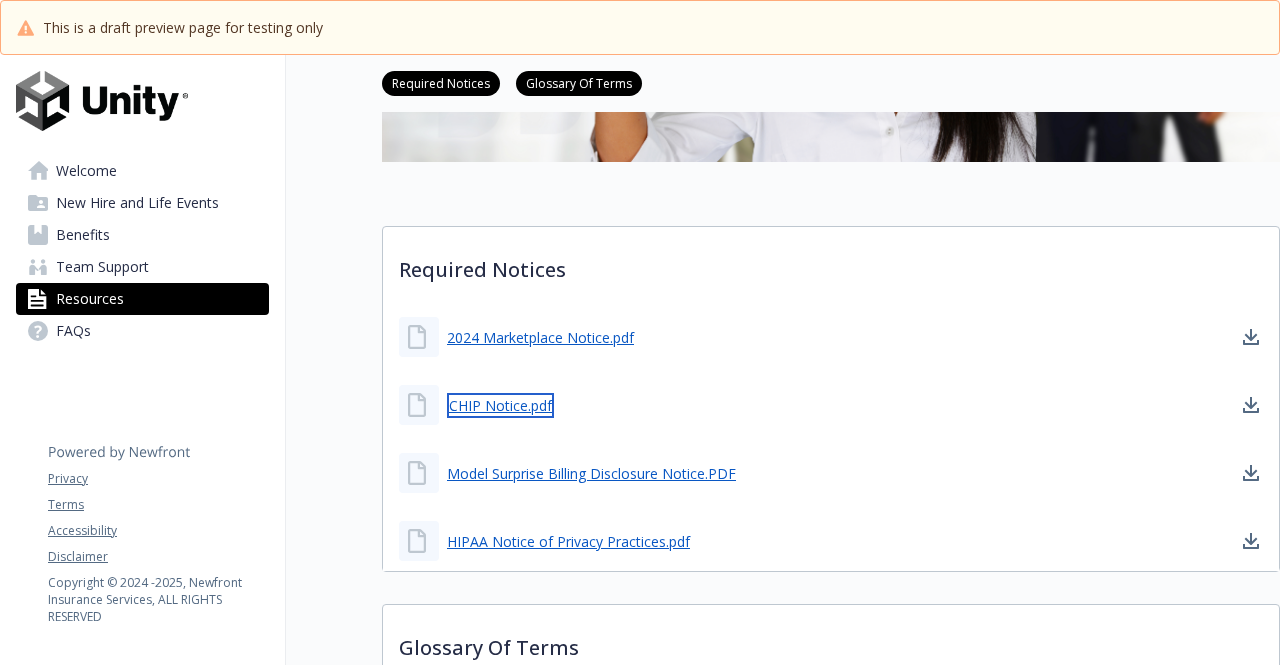 scroll, scrollTop: 416, scrollLeft: 15, axis: both 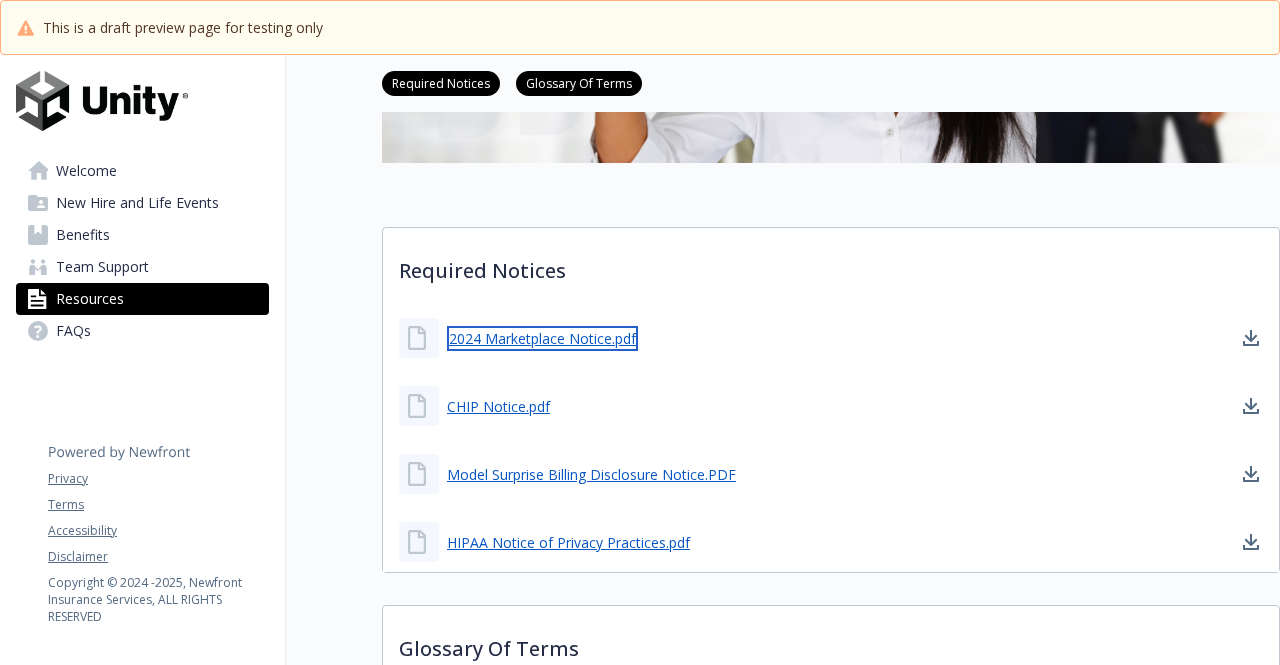 click on "2024 Marketplace Notice.pdf" at bounding box center (542, 338) 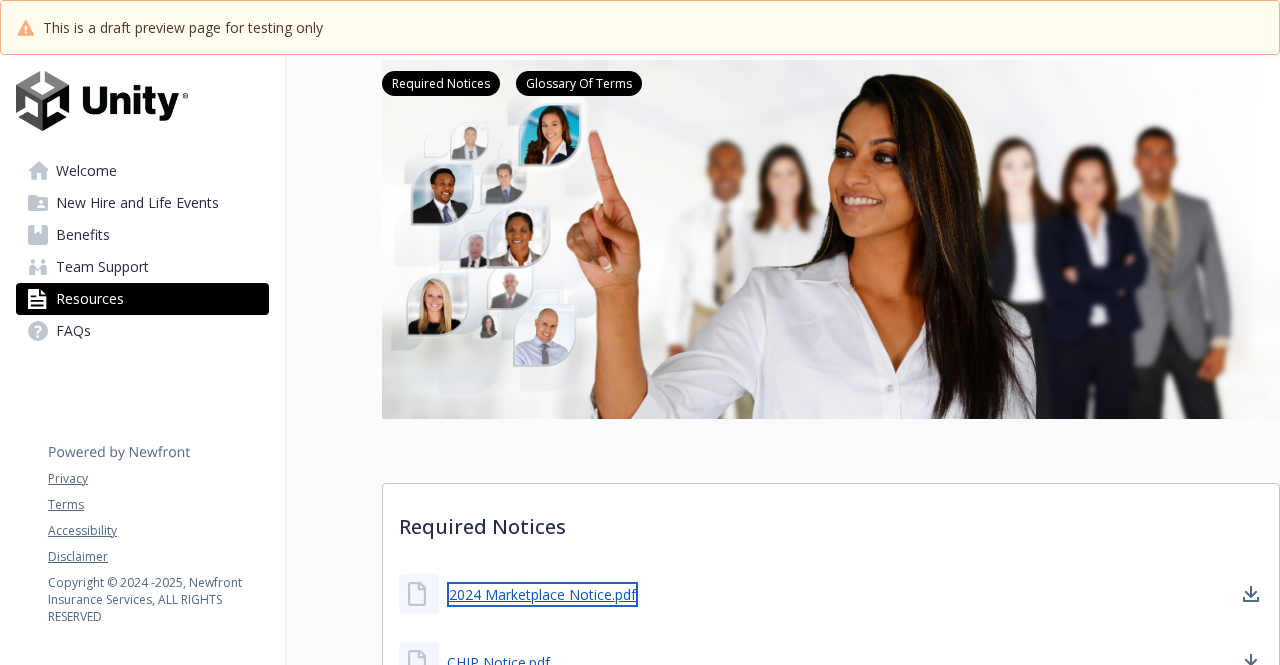scroll, scrollTop: 0, scrollLeft: 15, axis: horizontal 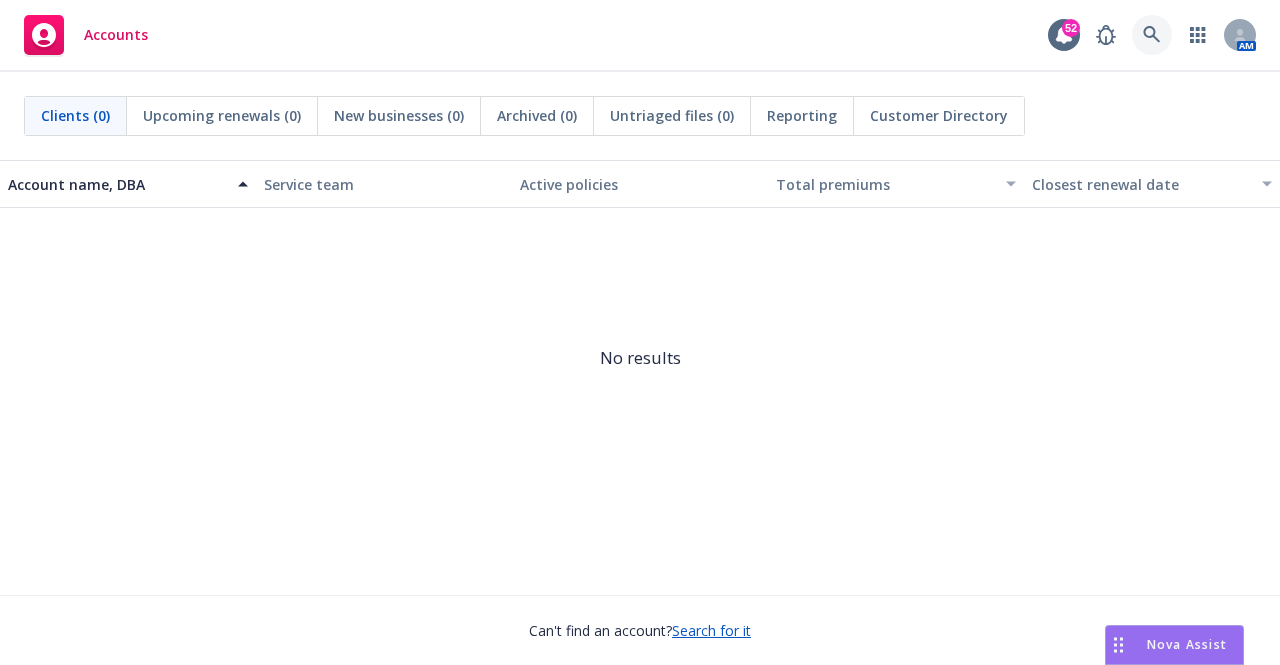 click 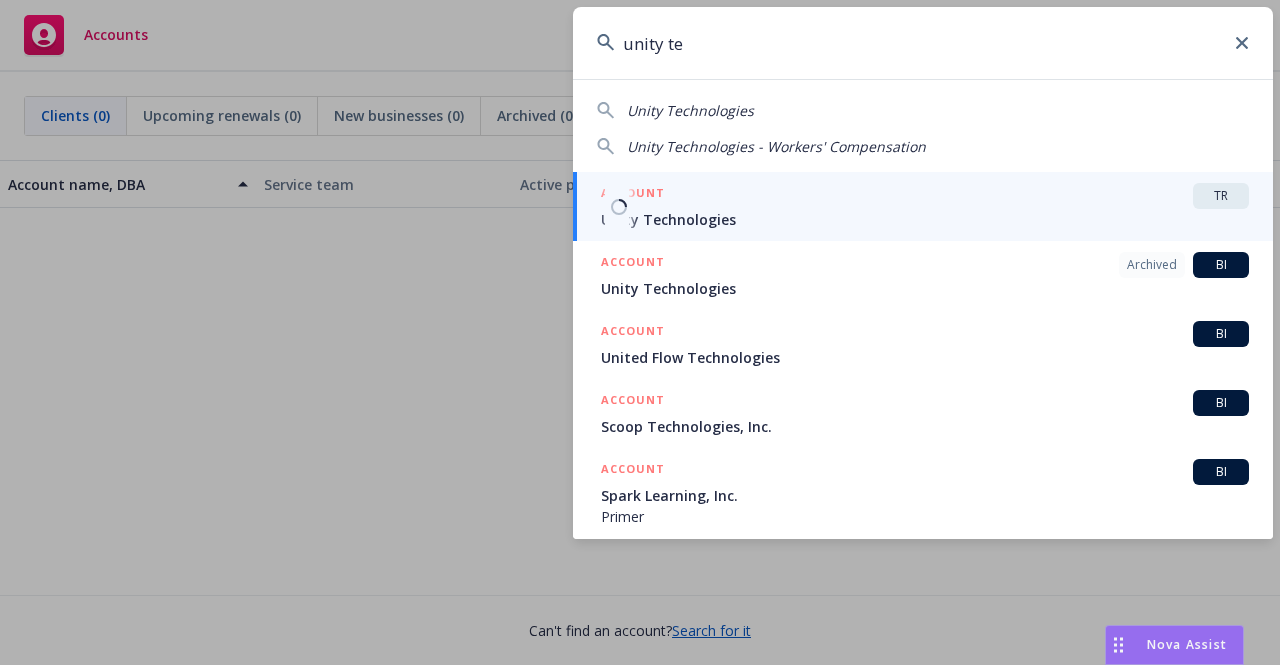 type on "unity te" 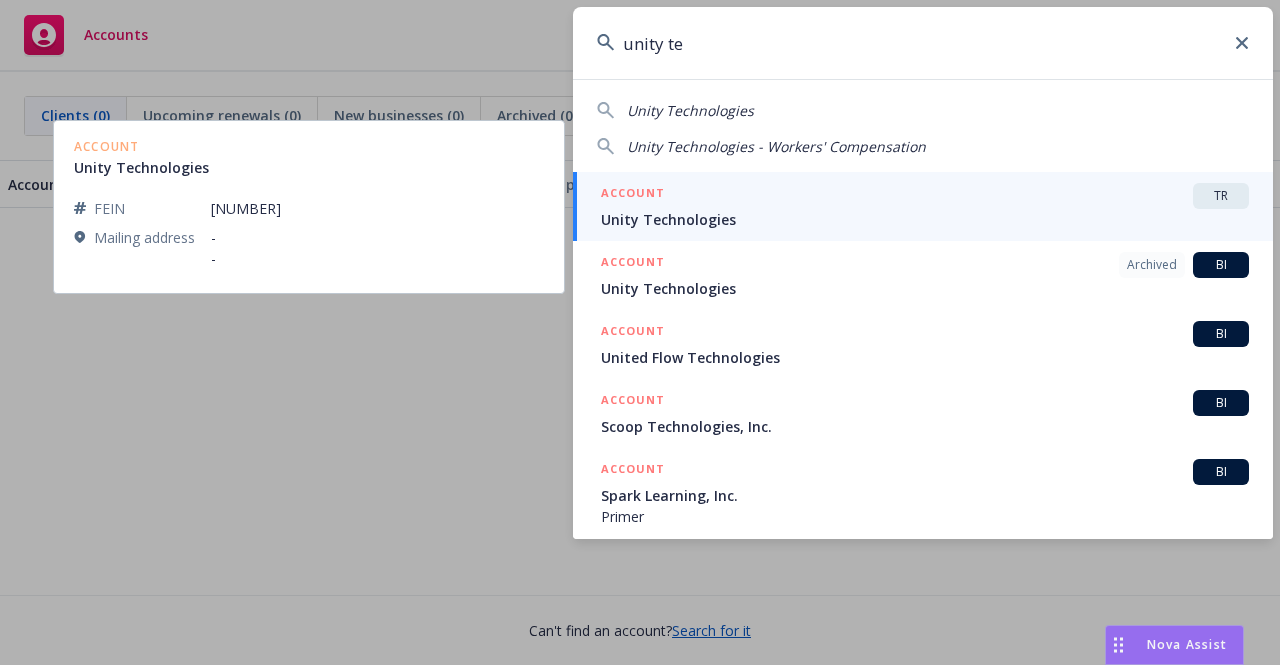 click on "ACCOUNT TR" at bounding box center [925, 196] 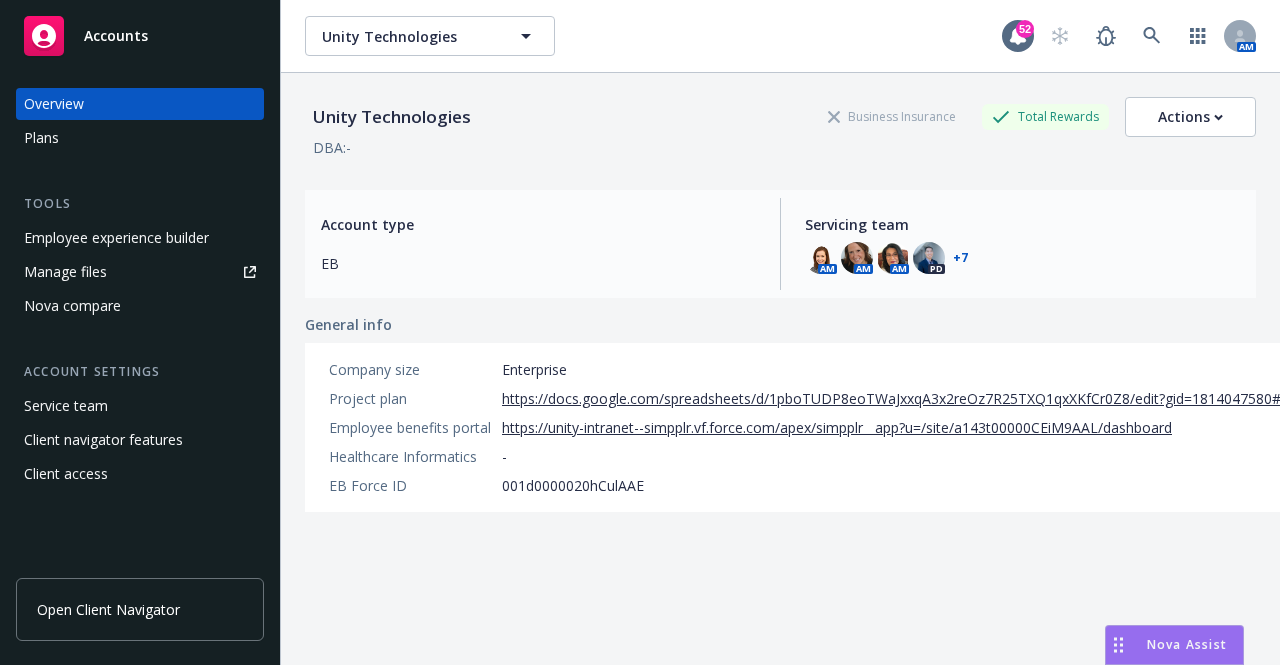 click on "Employee experience builder" at bounding box center (116, 238) 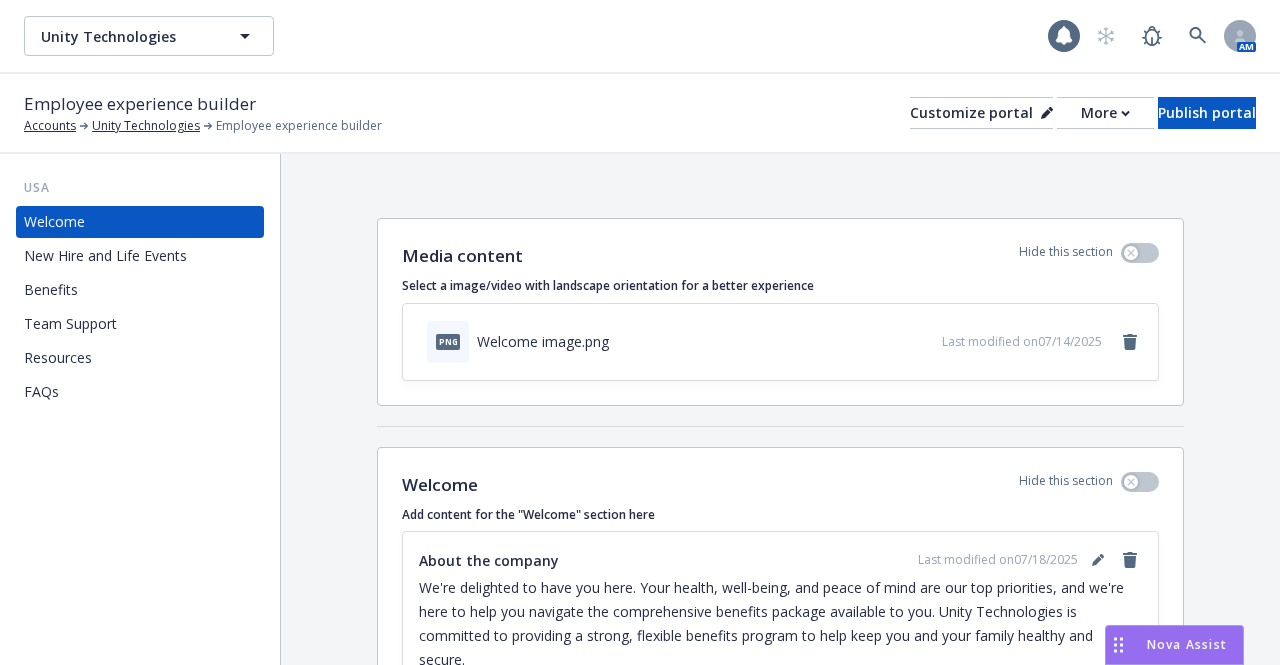 scroll, scrollTop: 0, scrollLeft: 0, axis: both 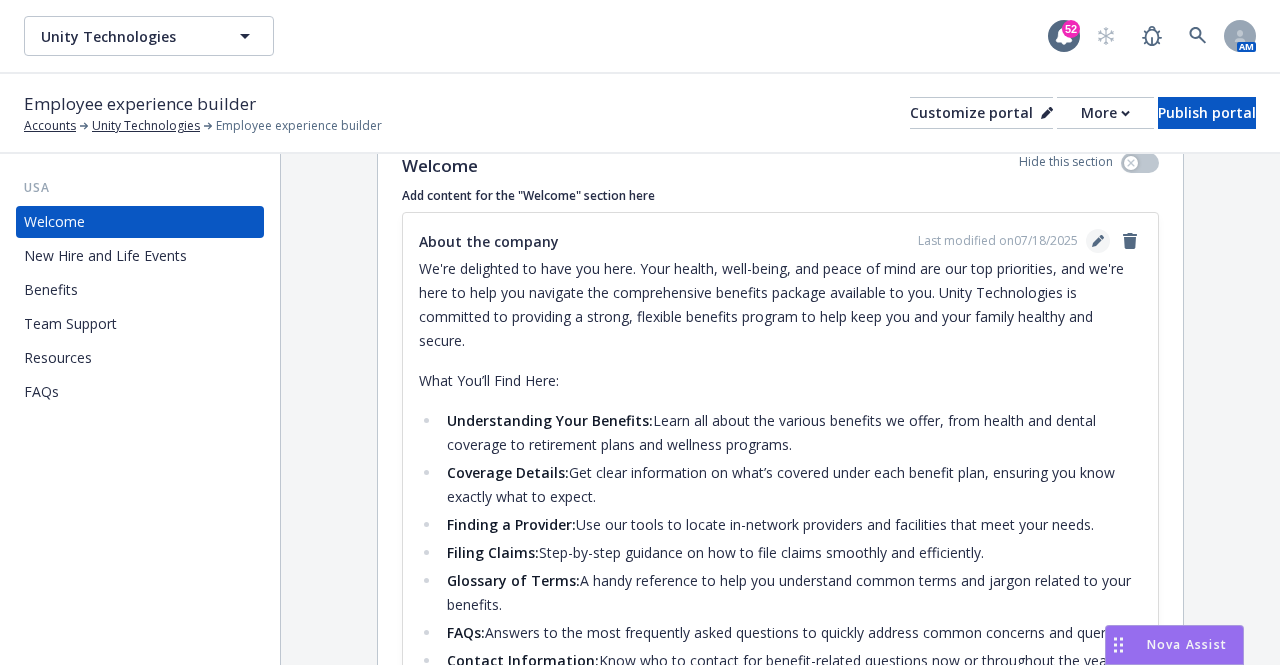 click 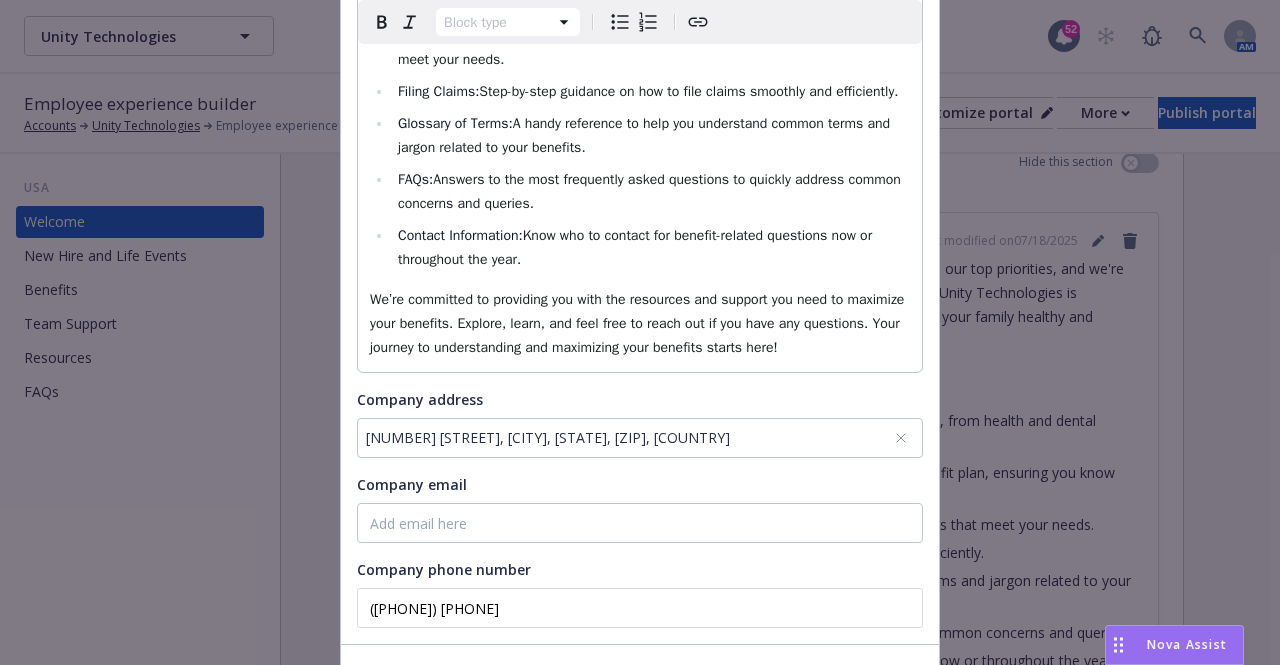 scroll, scrollTop: 639, scrollLeft: 0, axis: vertical 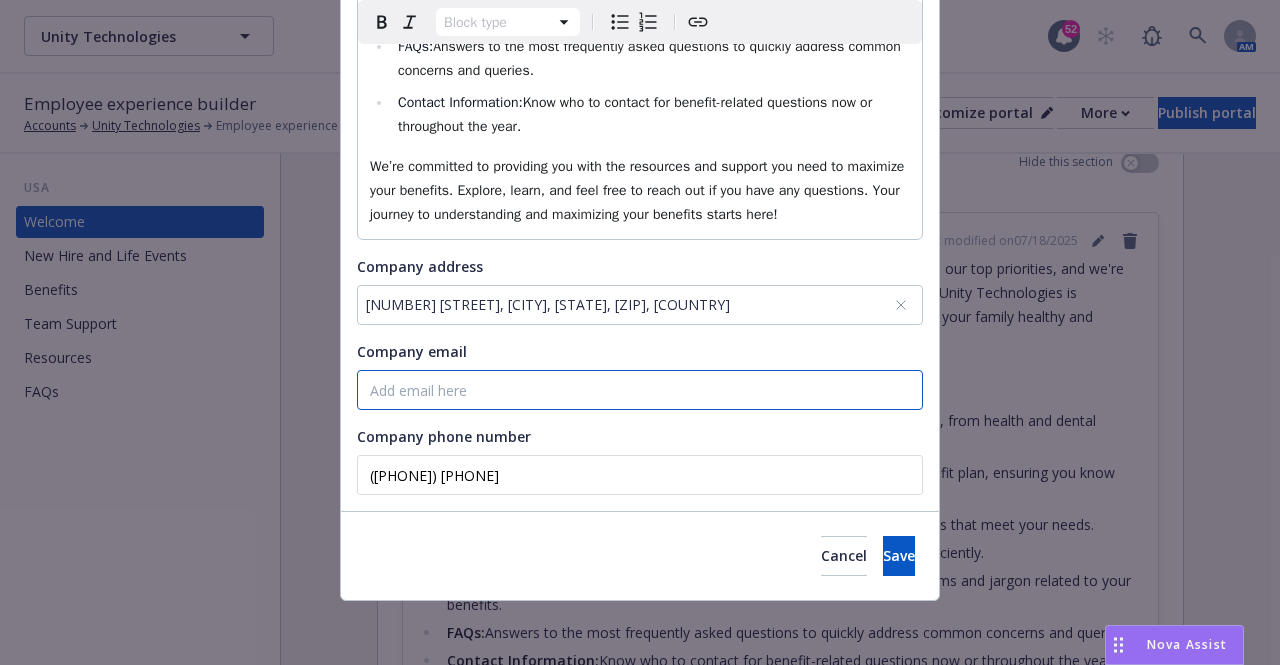 click on "Company email" at bounding box center [640, 390] 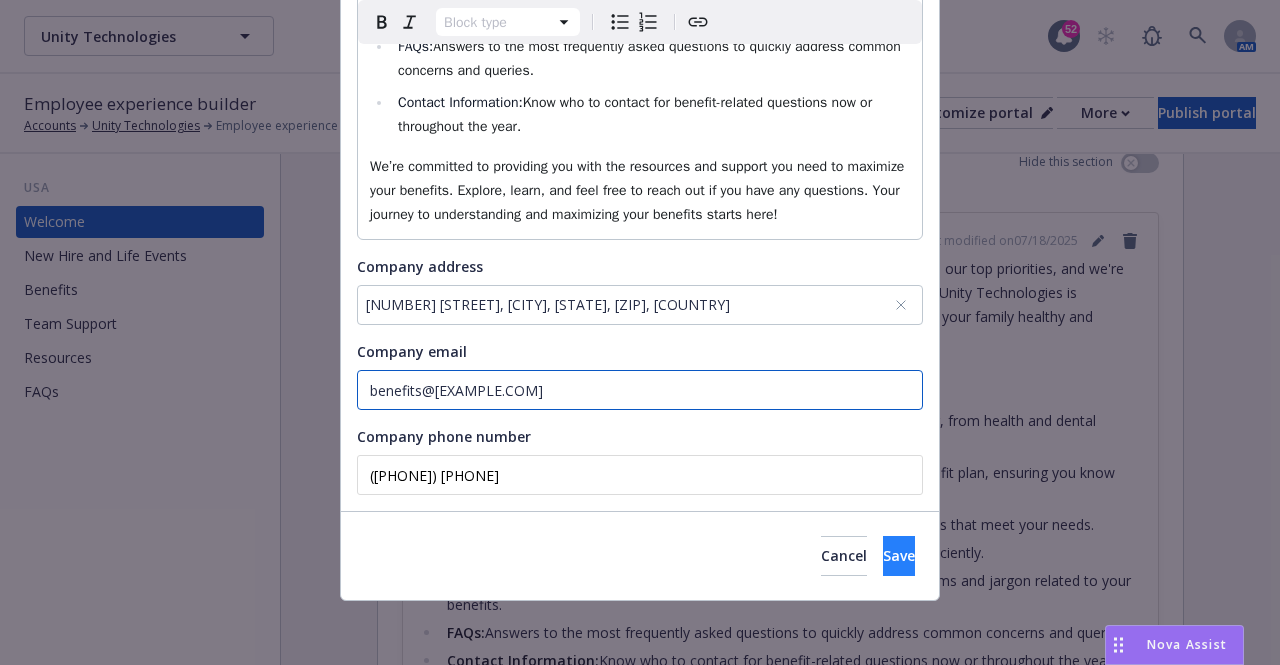 type on "benefits@unity3d.com" 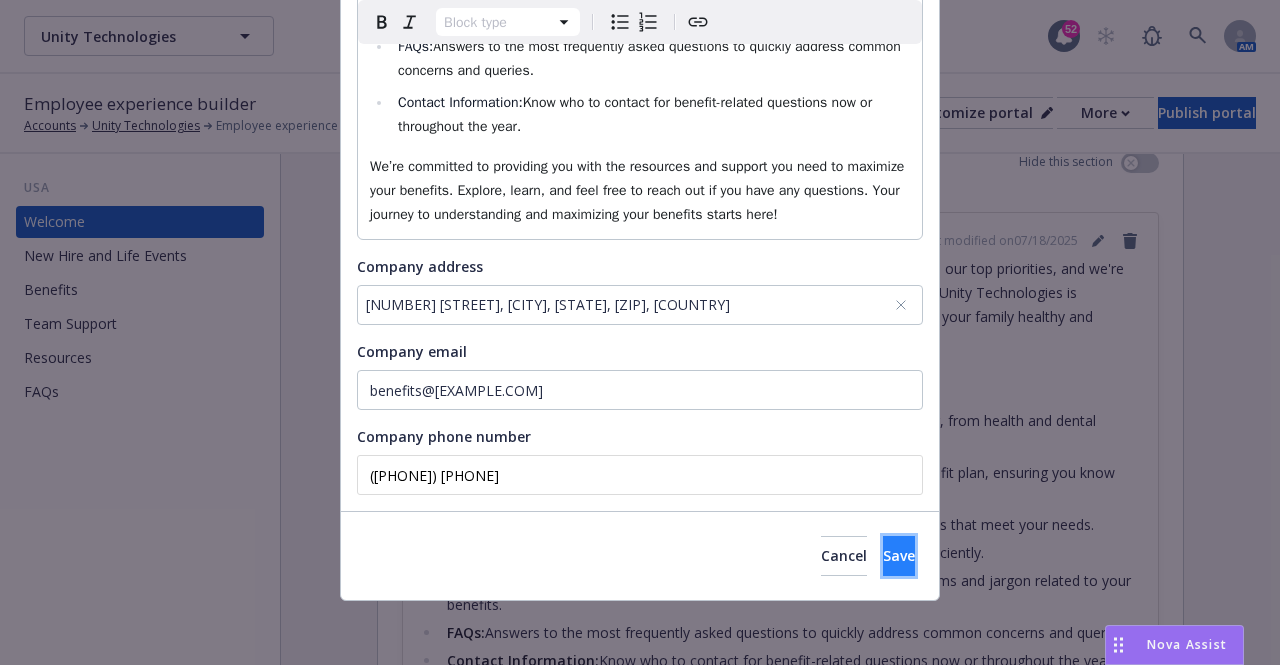 click on "Save" at bounding box center (899, 556) 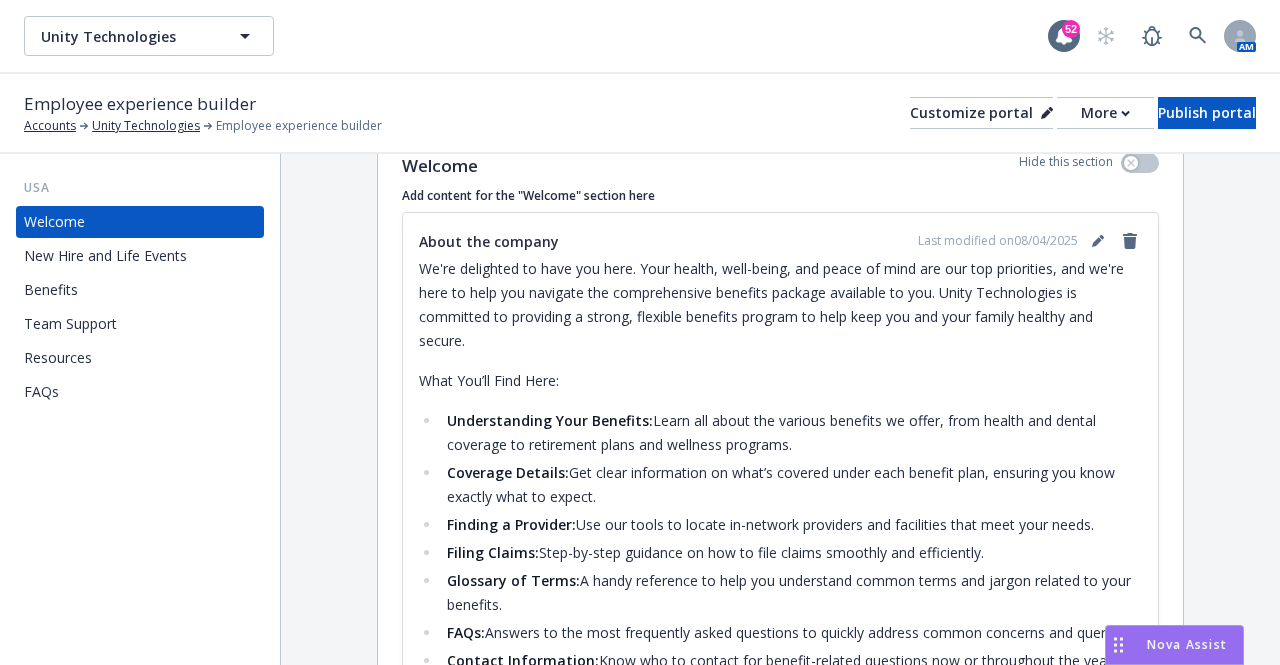 scroll, scrollTop: 343, scrollLeft: 0, axis: vertical 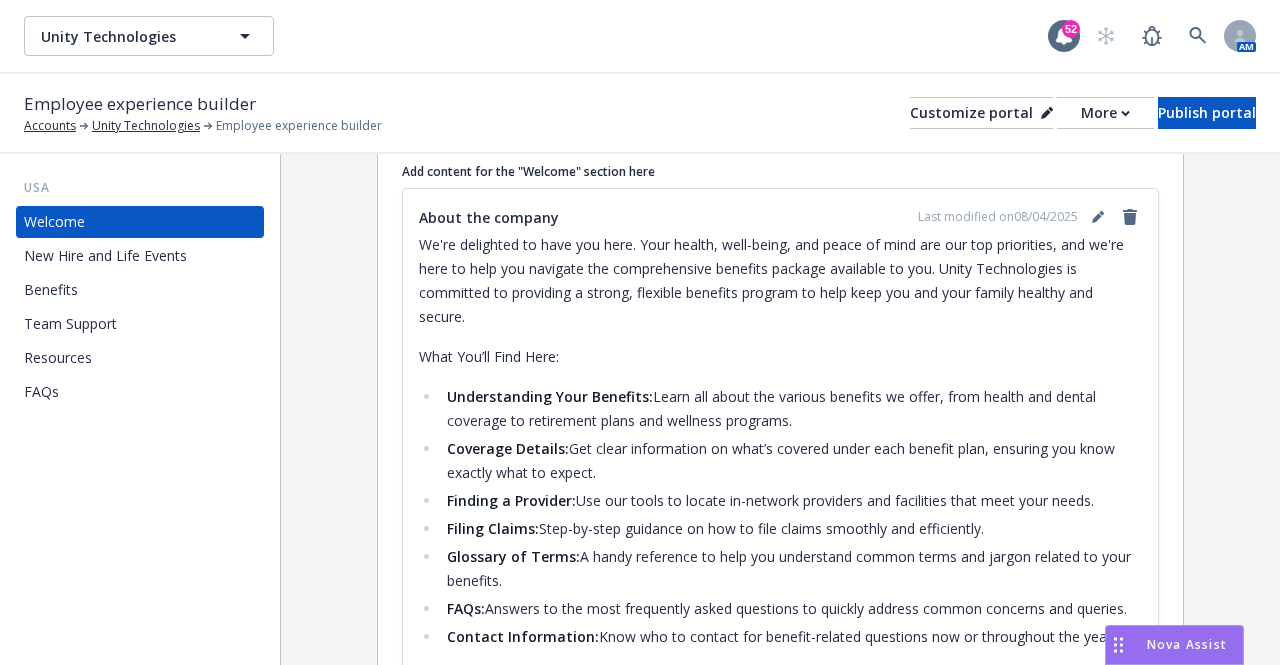 click on "Team Support" at bounding box center (140, 324) 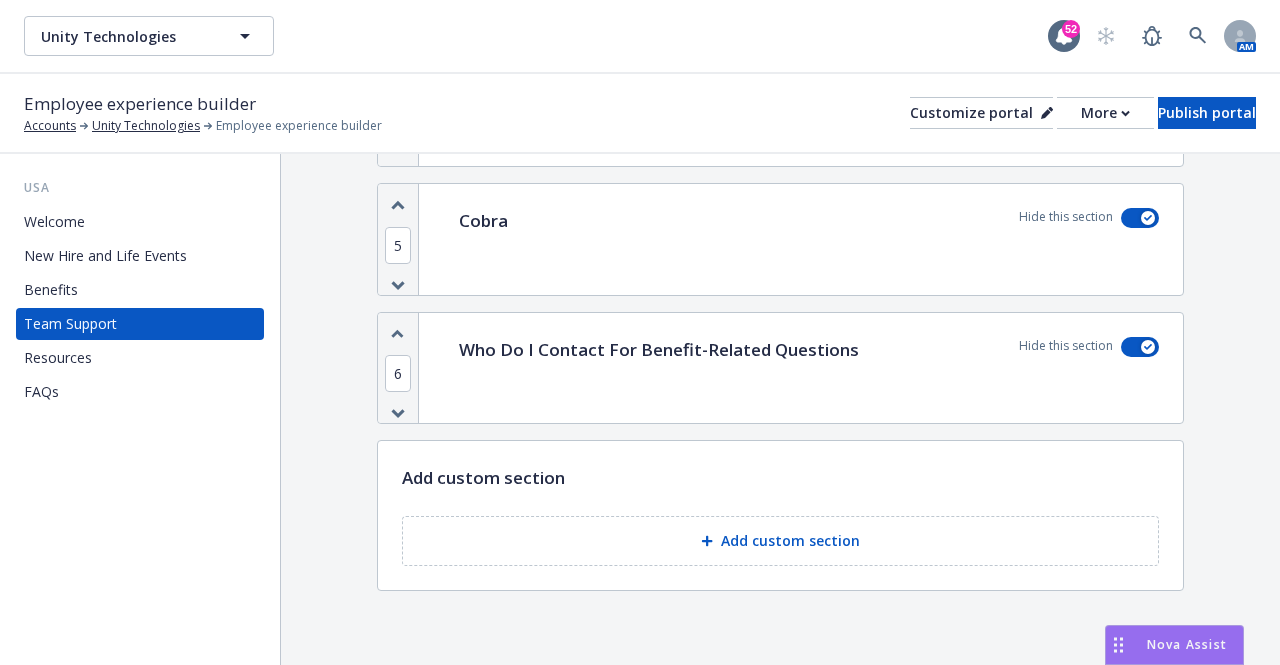 scroll, scrollTop: 2092, scrollLeft: 0, axis: vertical 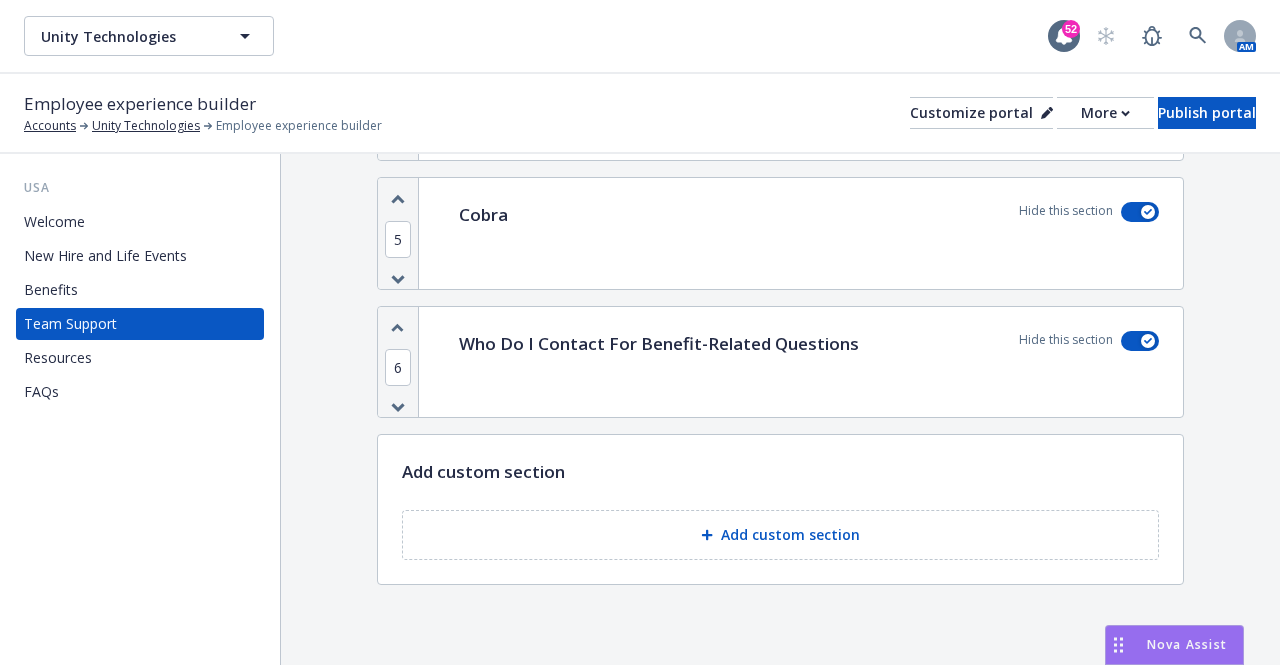 click on "New Hire and Life Events" at bounding box center [105, 256] 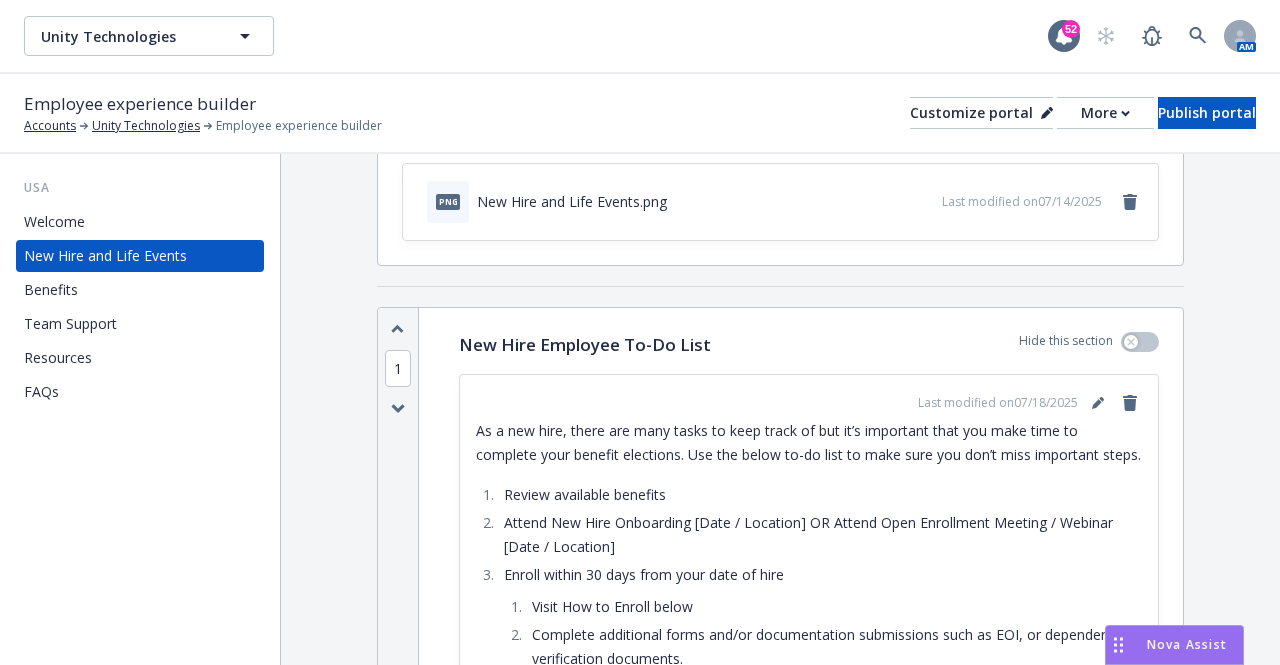 scroll, scrollTop: 231, scrollLeft: 0, axis: vertical 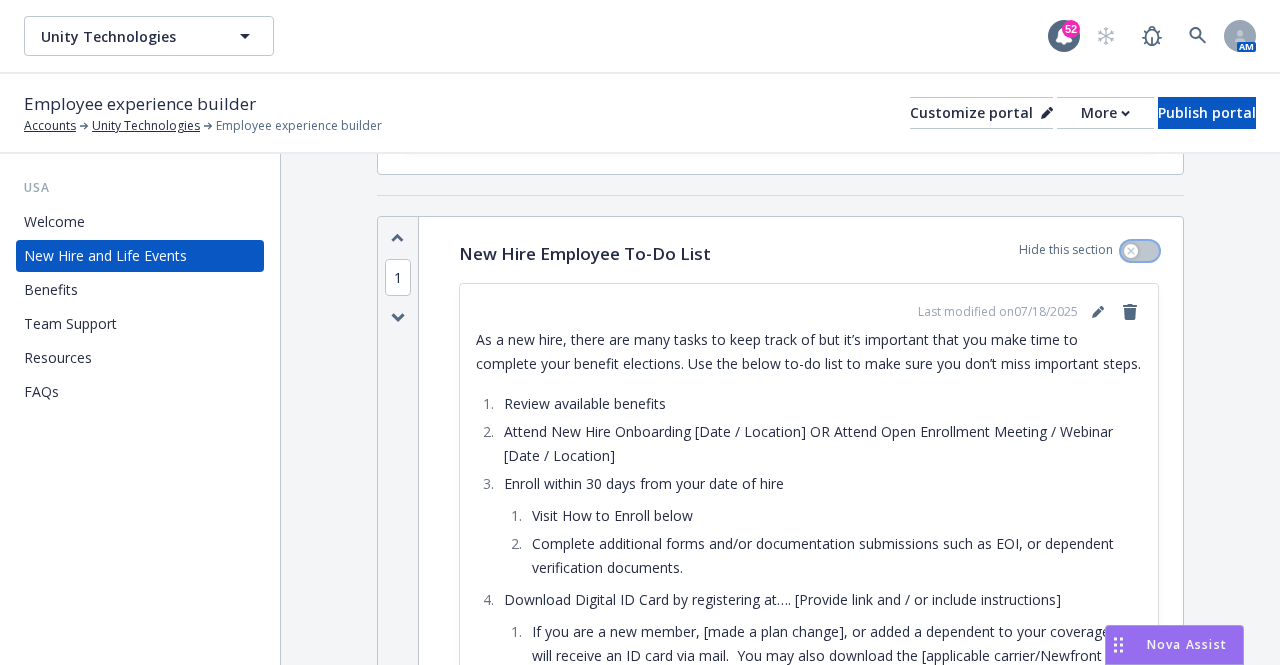 click at bounding box center (1140, 251) 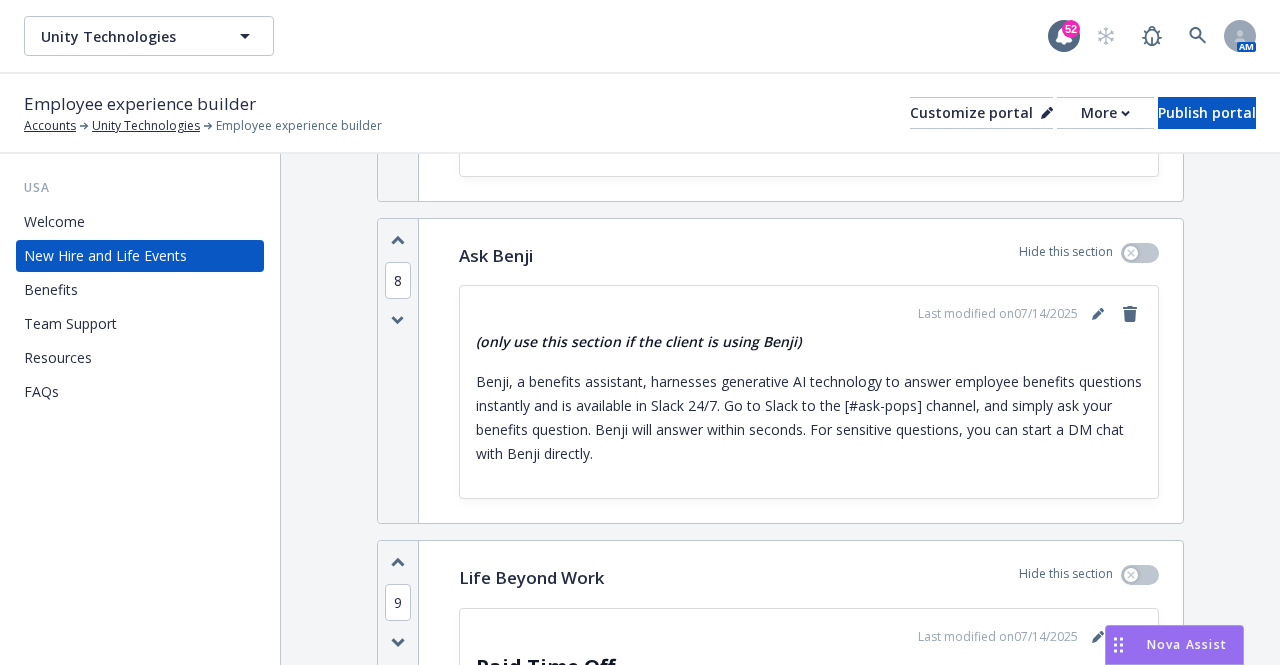 scroll, scrollTop: 3681, scrollLeft: 0, axis: vertical 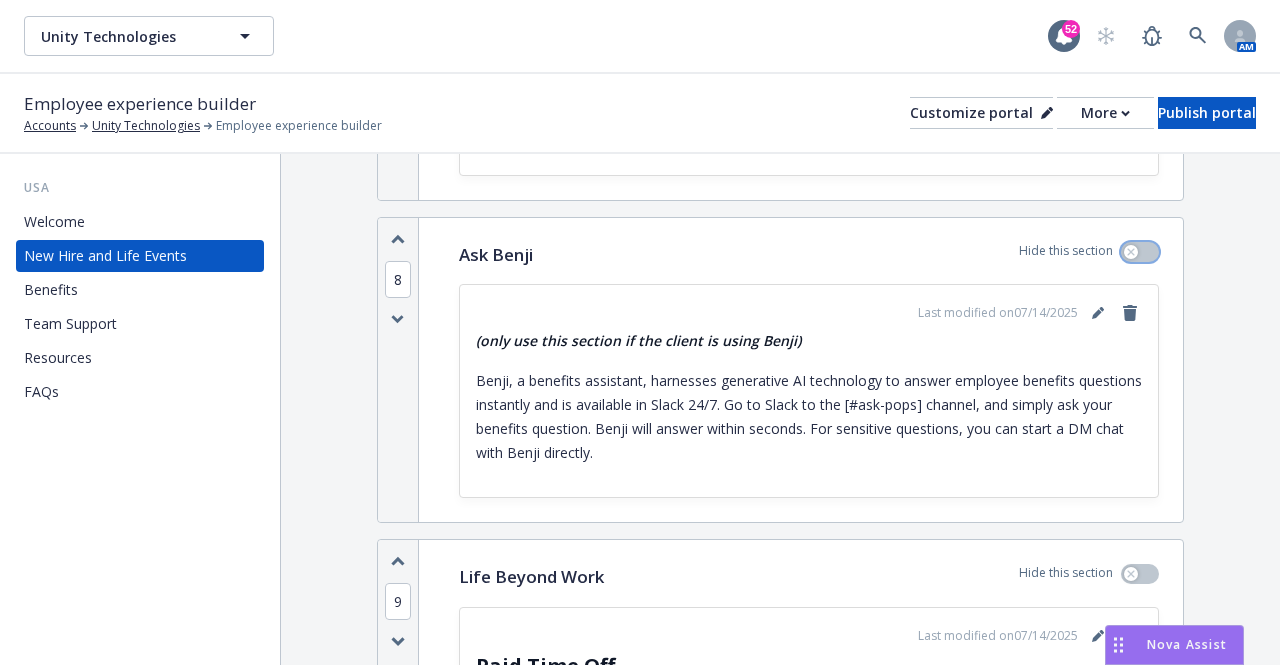 click at bounding box center [1140, 252] 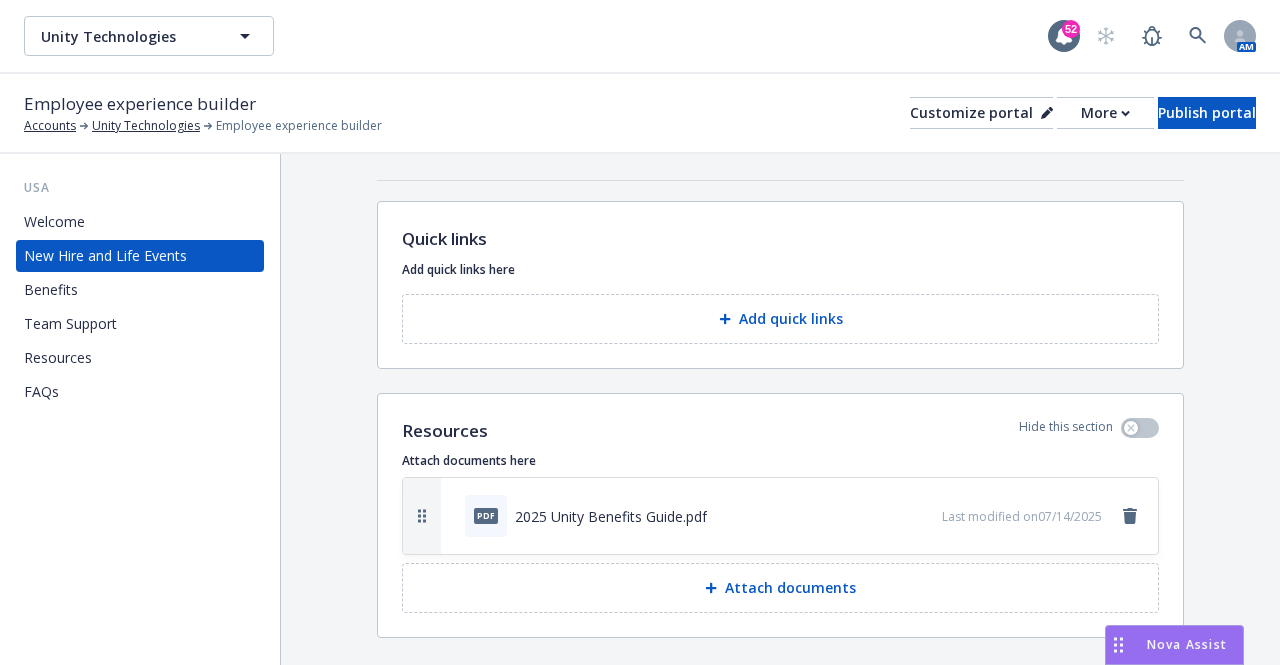 scroll, scrollTop: 4608, scrollLeft: 0, axis: vertical 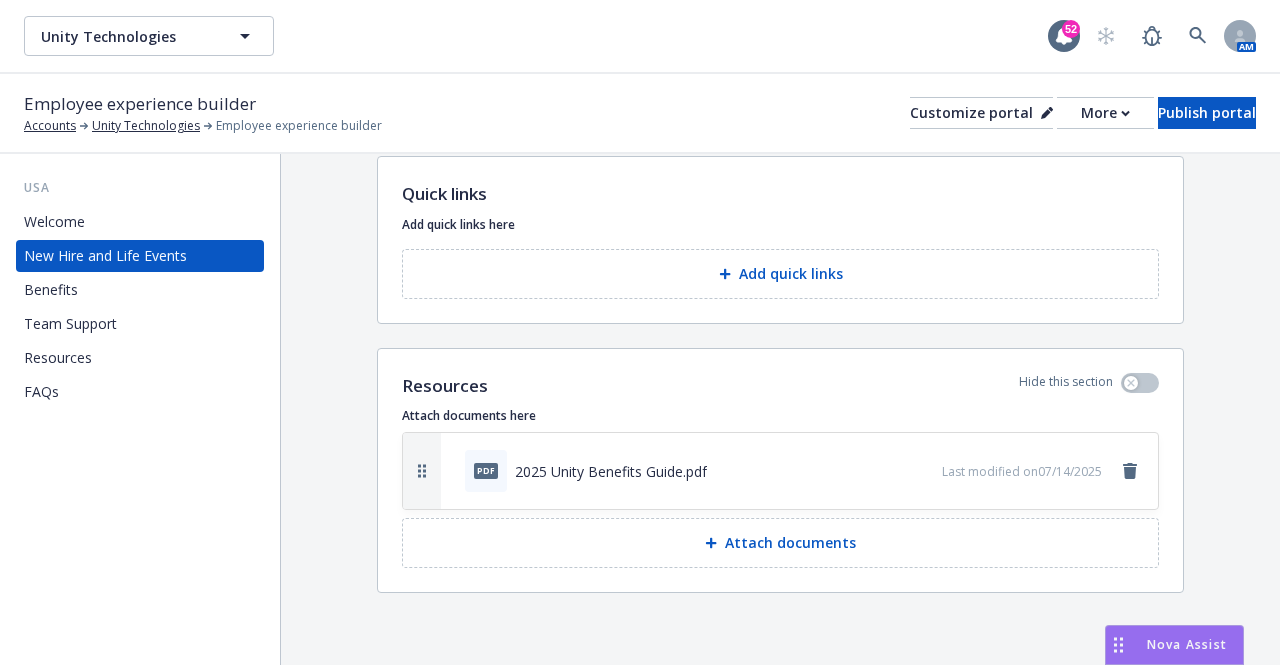 click on "Resources" at bounding box center [58, 358] 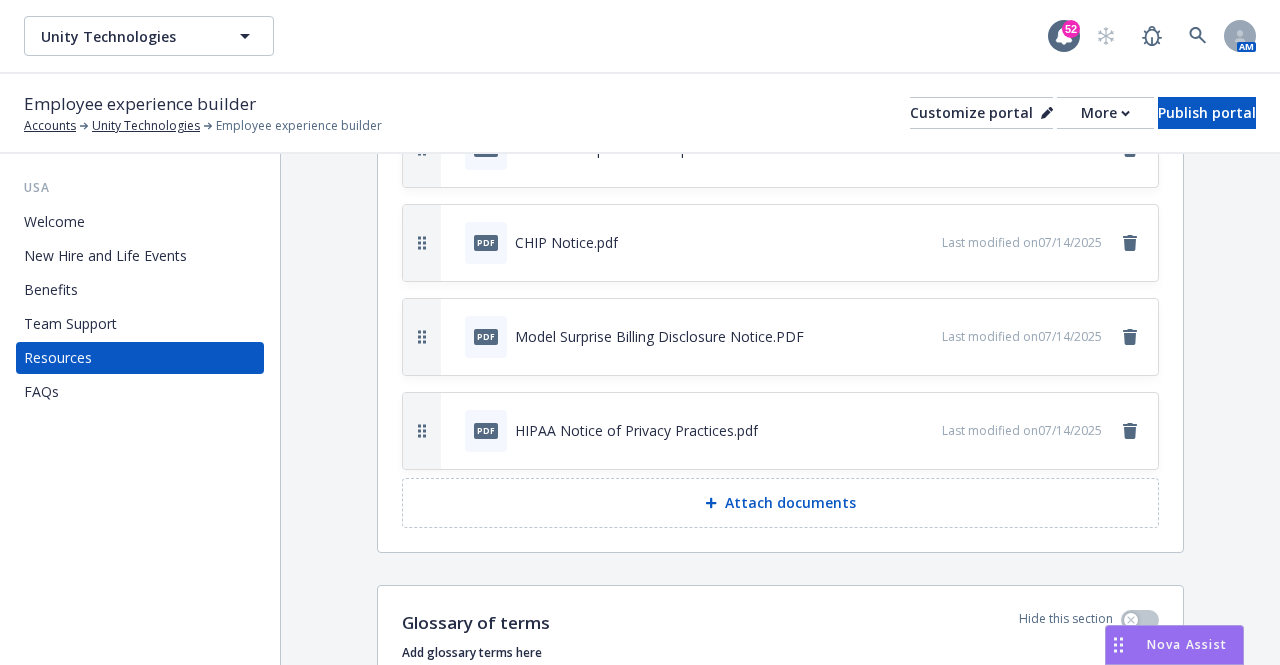 scroll, scrollTop: 657, scrollLeft: 0, axis: vertical 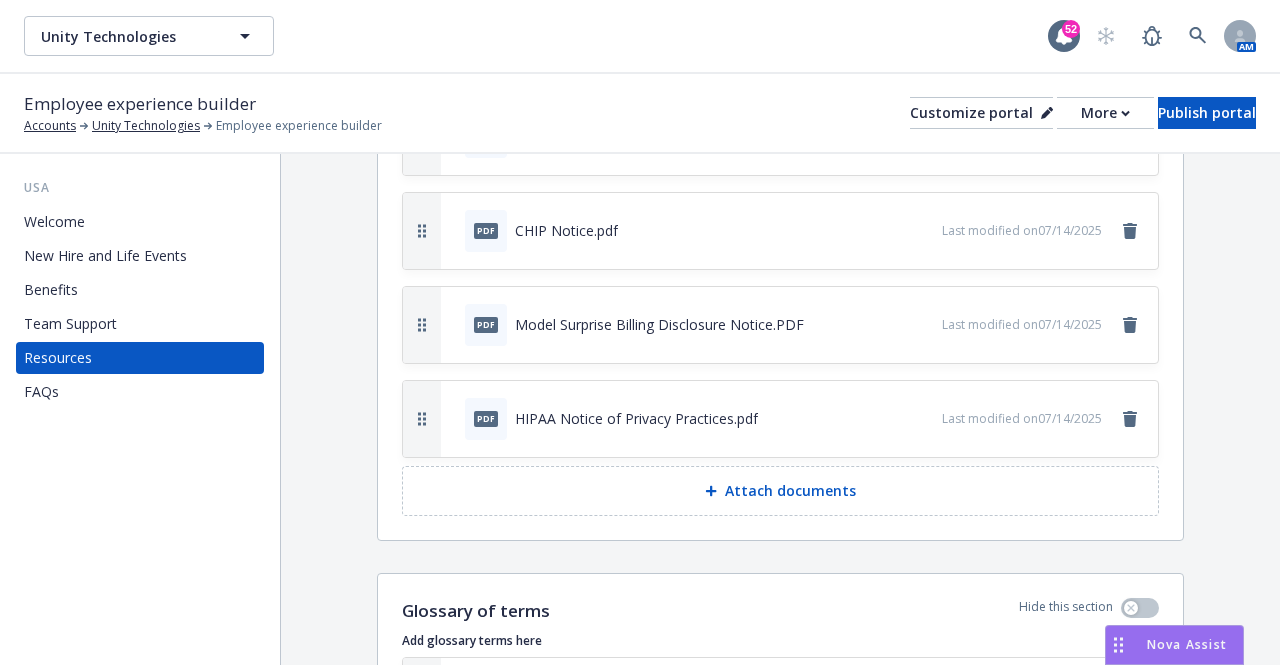 click on "New Hire and Life Events" at bounding box center (105, 256) 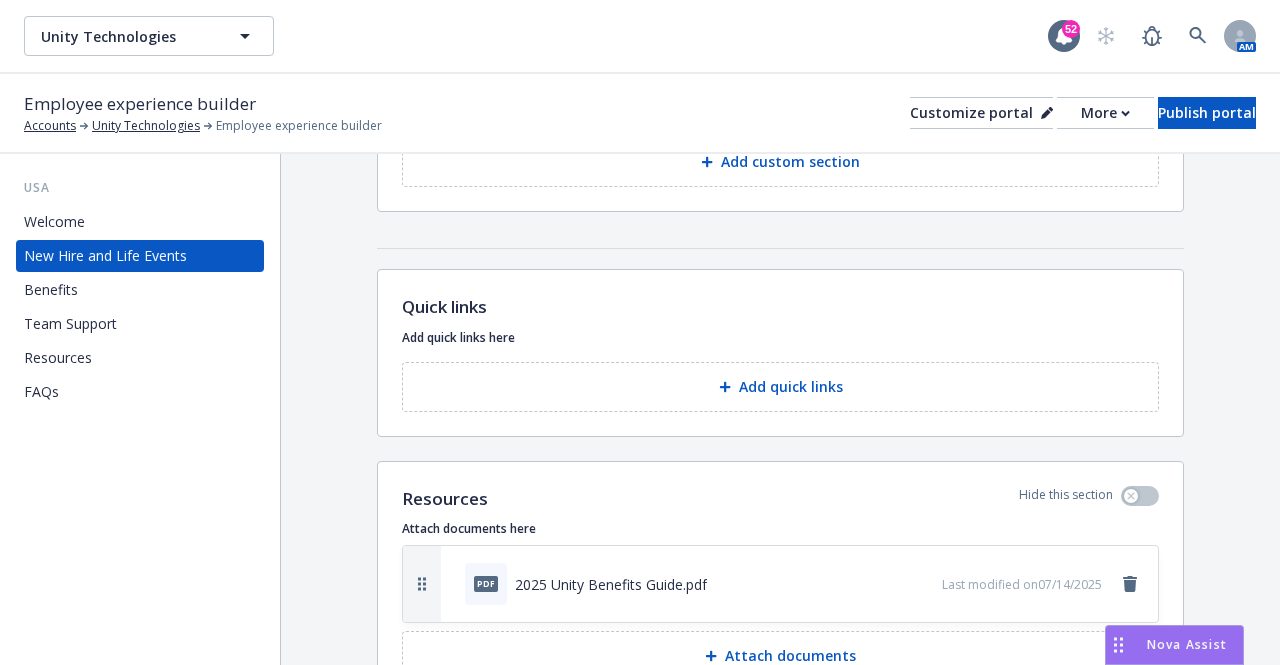 scroll, scrollTop: 4608, scrollLeft: 0, axis: vertical 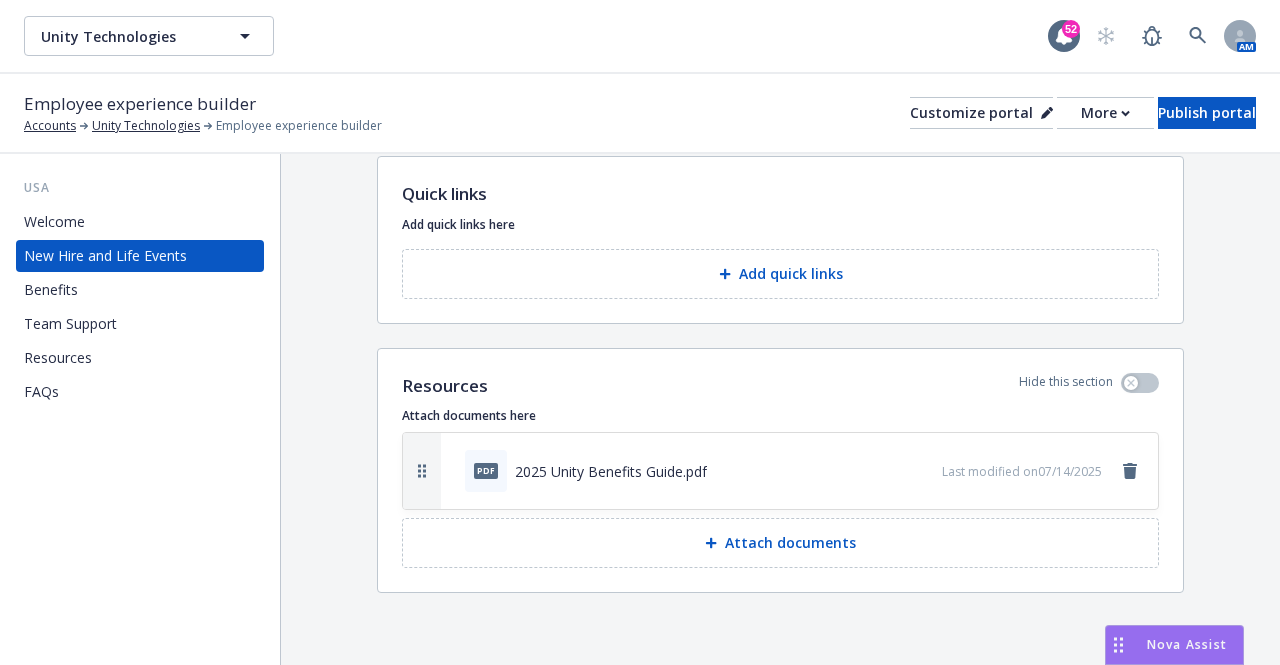 click on "Attach documents" at bounding box center [790, 543] 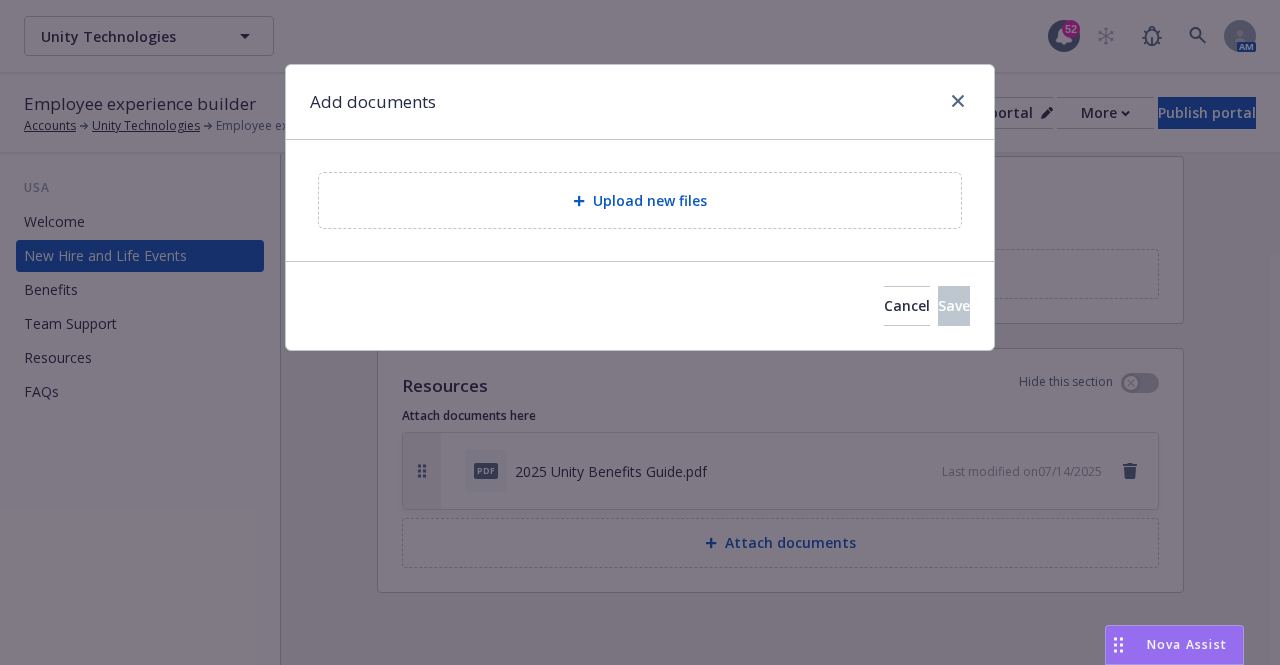 click on "Upload new files" at bounding box center (640, 200) 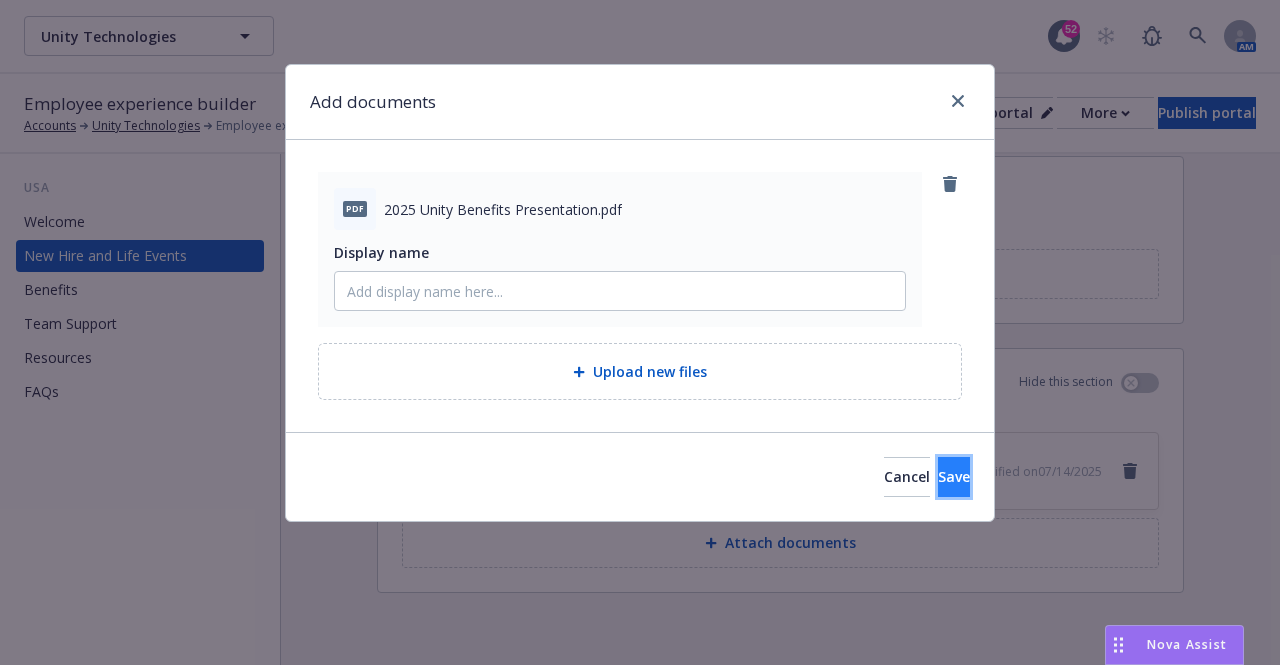 click on "Save" at bounding box center (954, 476) 